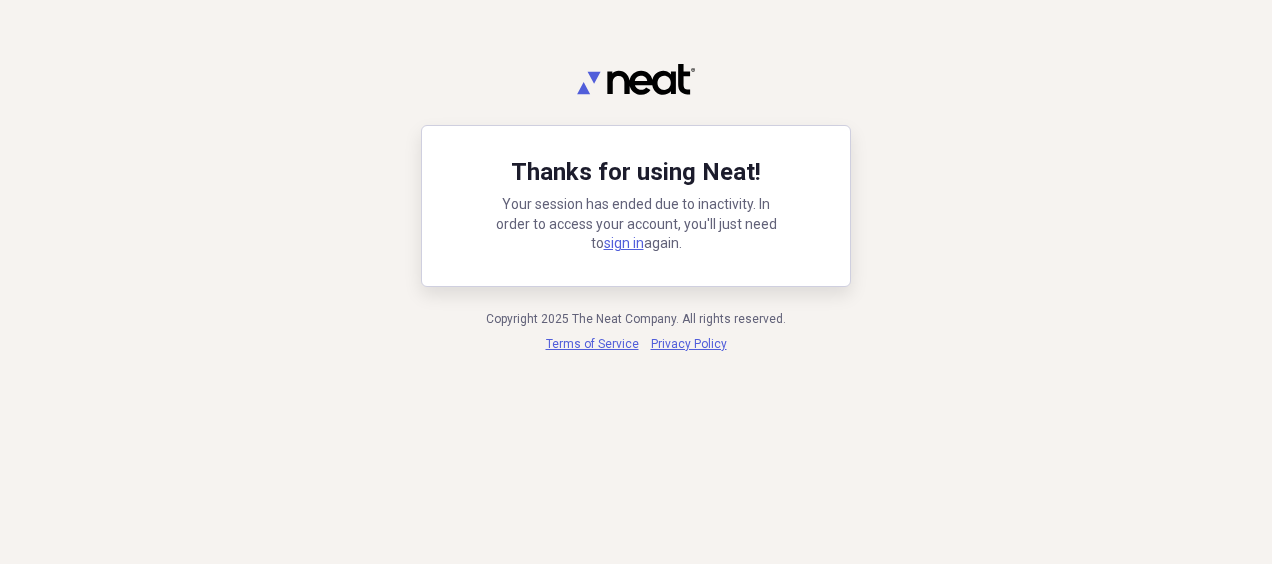 scroll, scrollTop: 0, scrollLeft: 0, axis: both 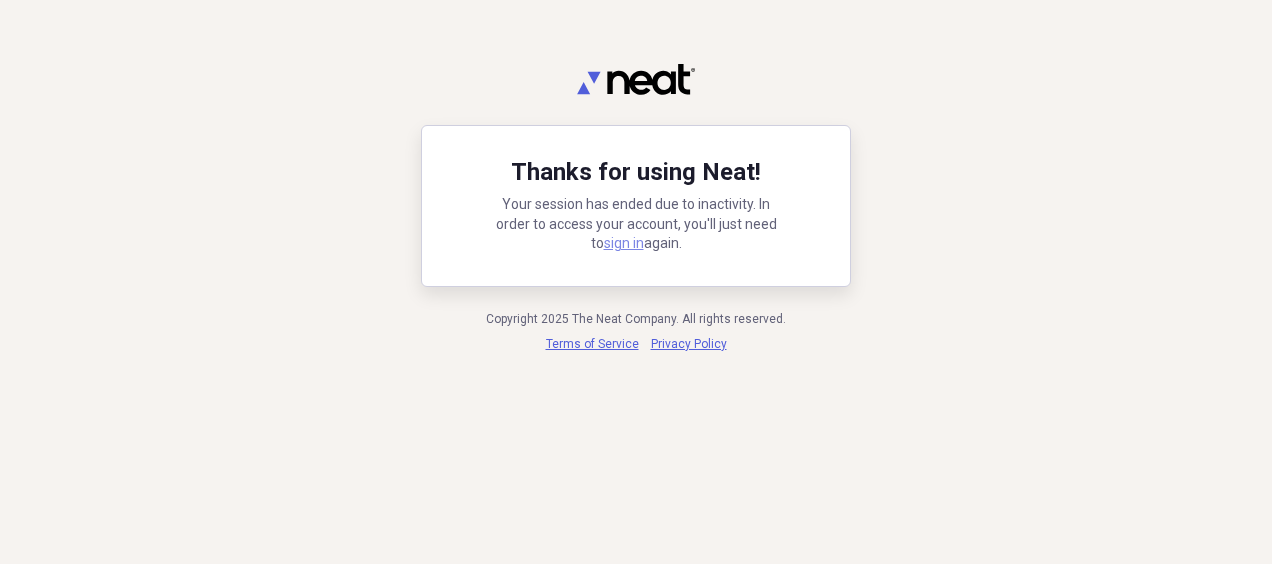 click on "sign in" at bounding box center [624, 243] 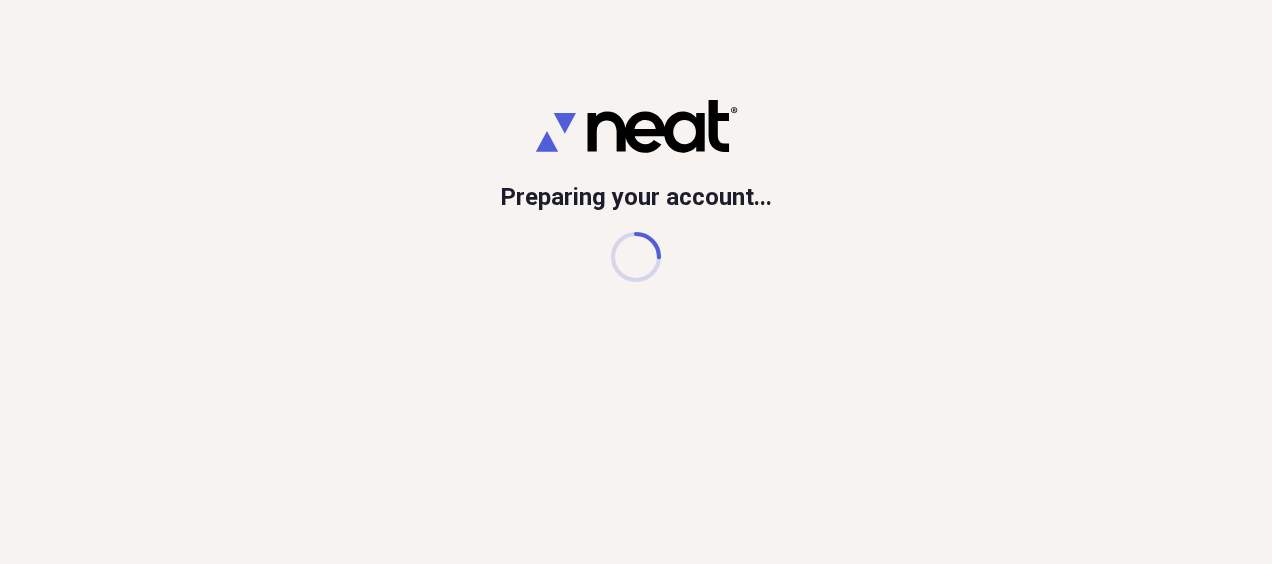scroll, scrollTop: 0, scrollLeft: 0, axis: both 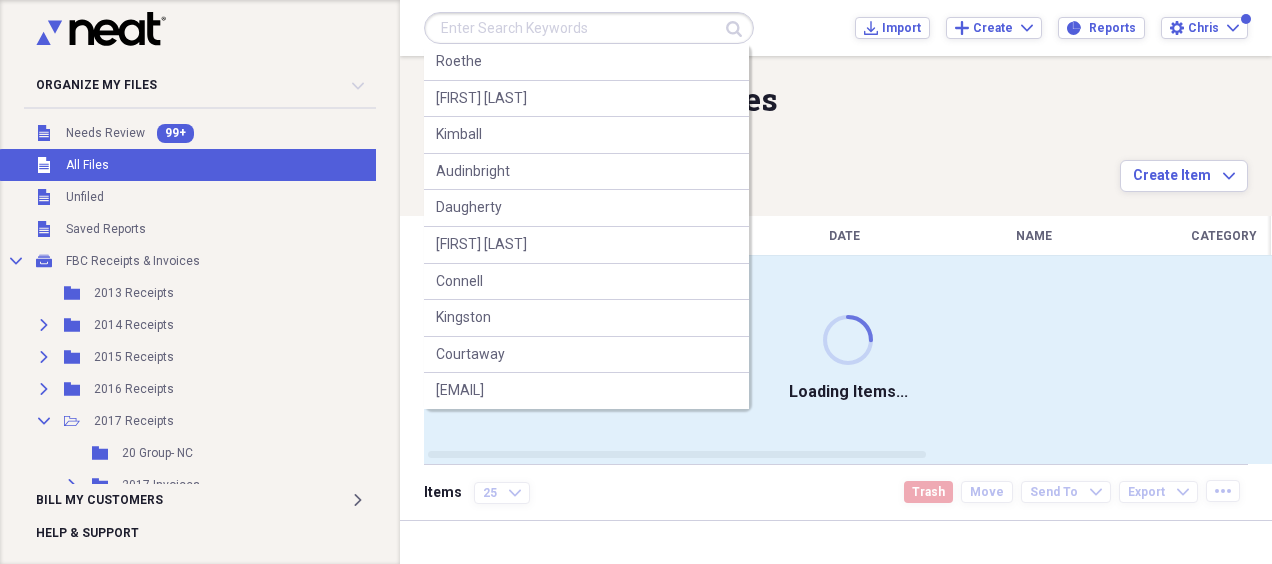 click at bounding box center (589, 28) 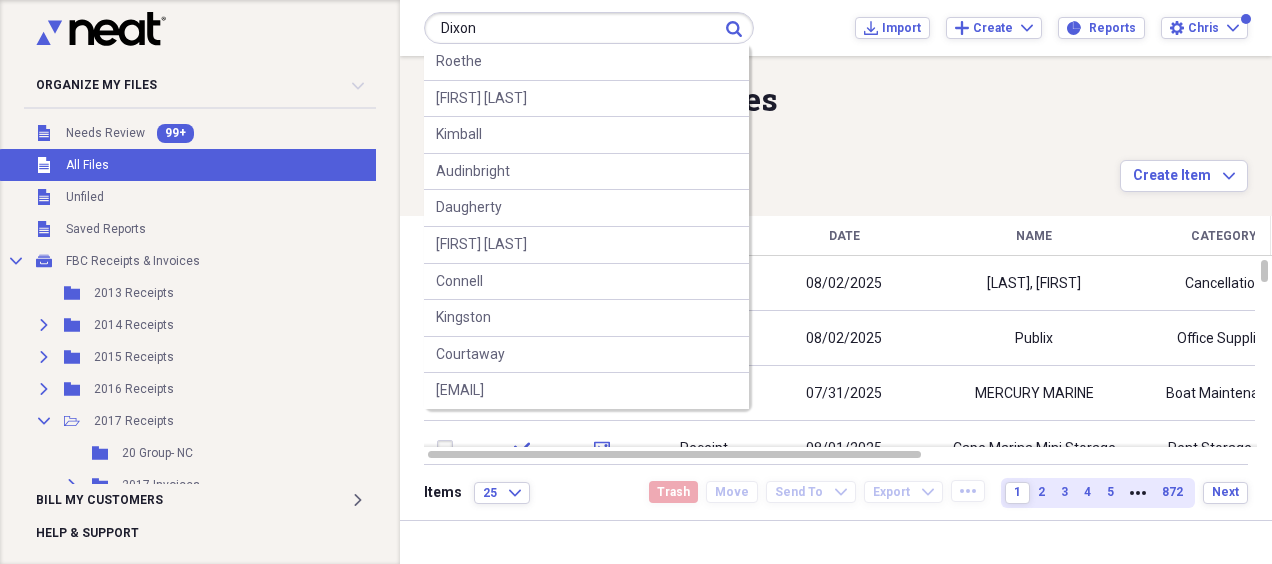 type on "Dixon" 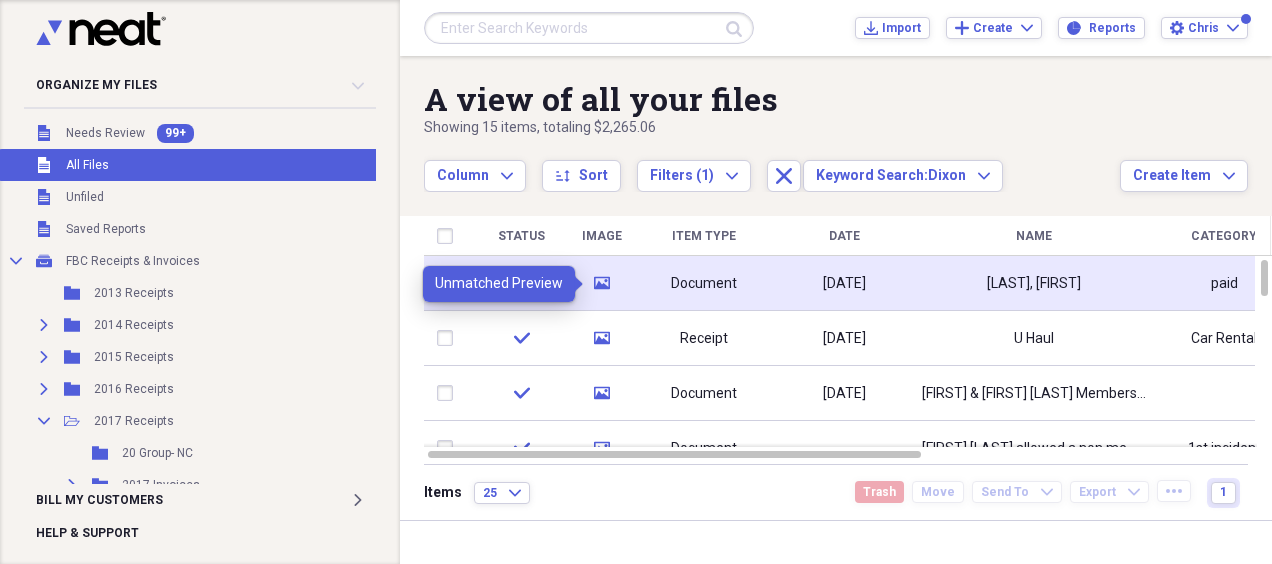 click on "media" 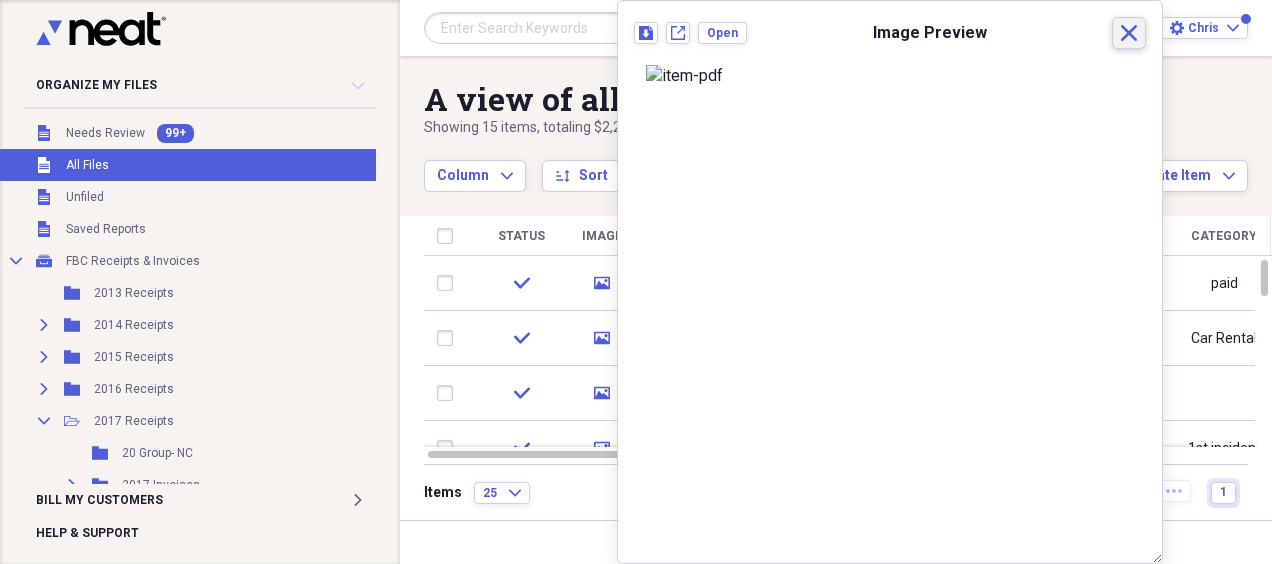 click on "Close" 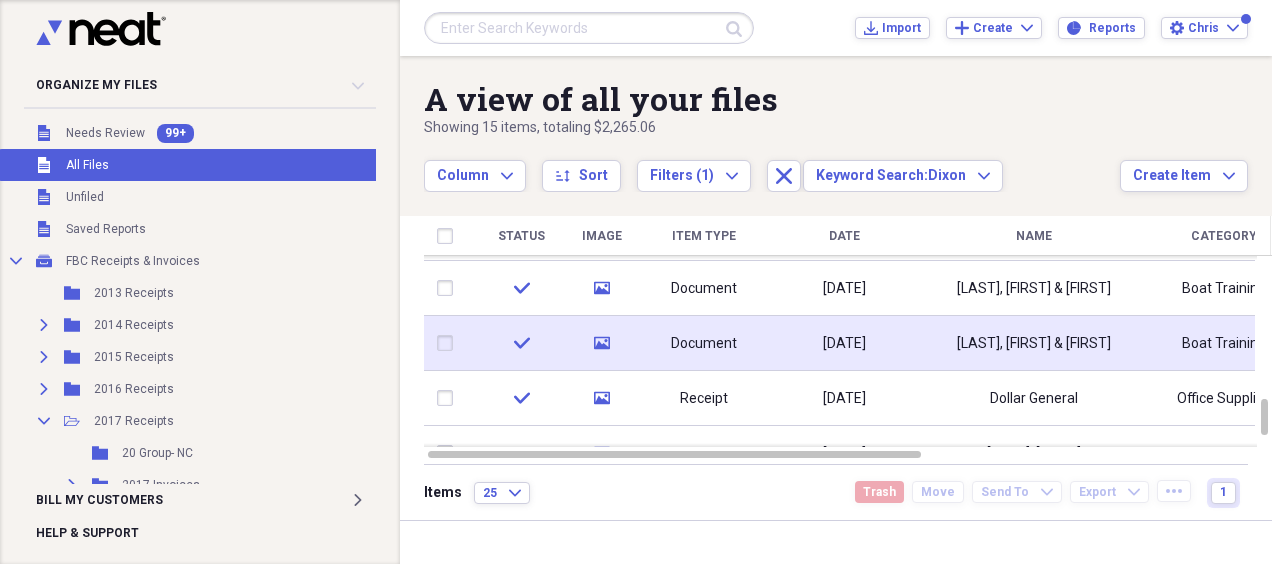 click on "media" 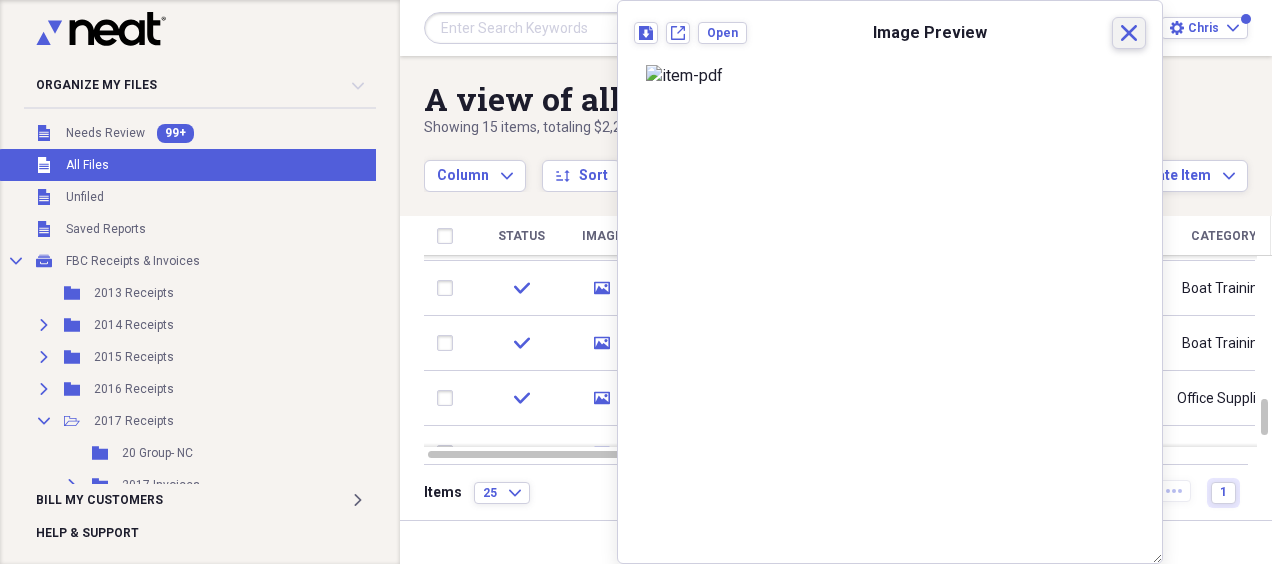 click on "Close" 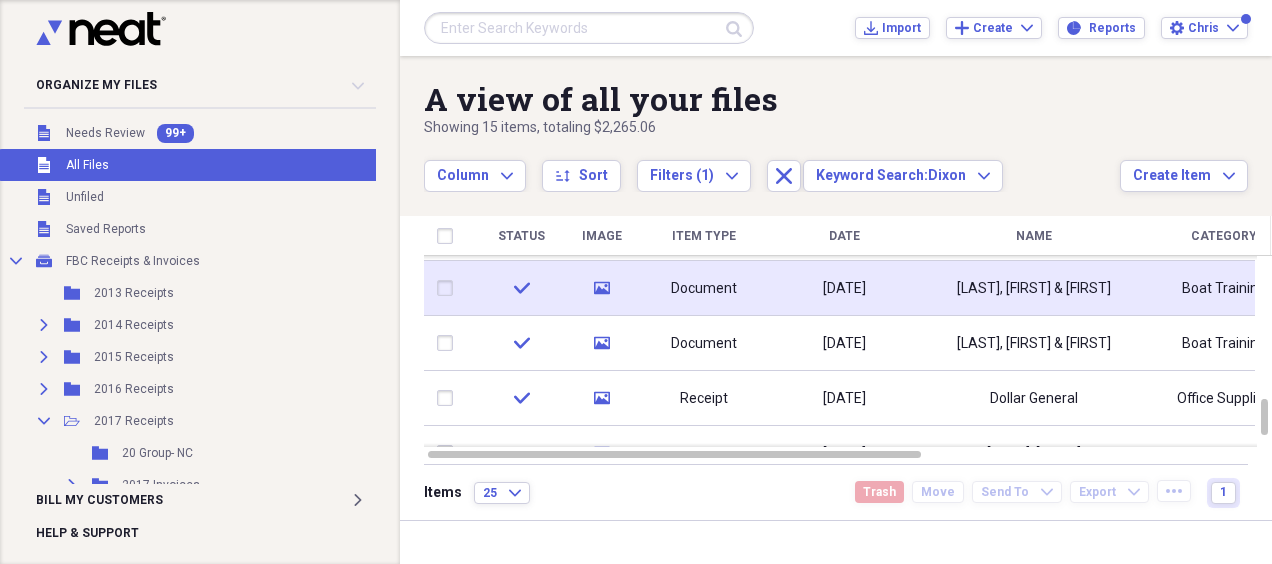click 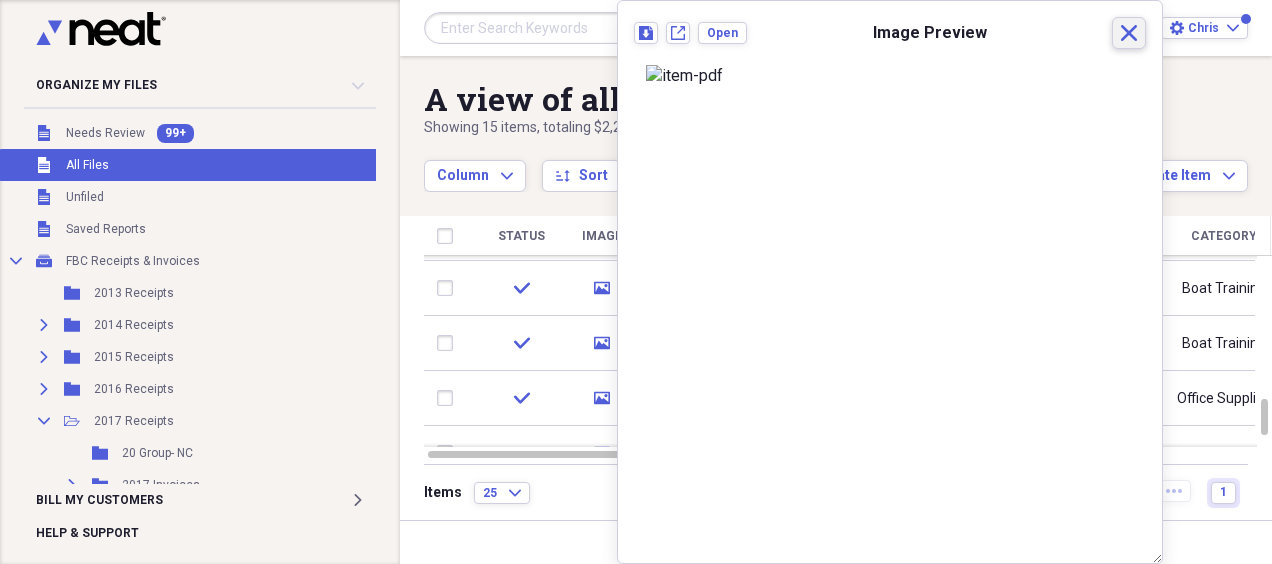 click on "Close" 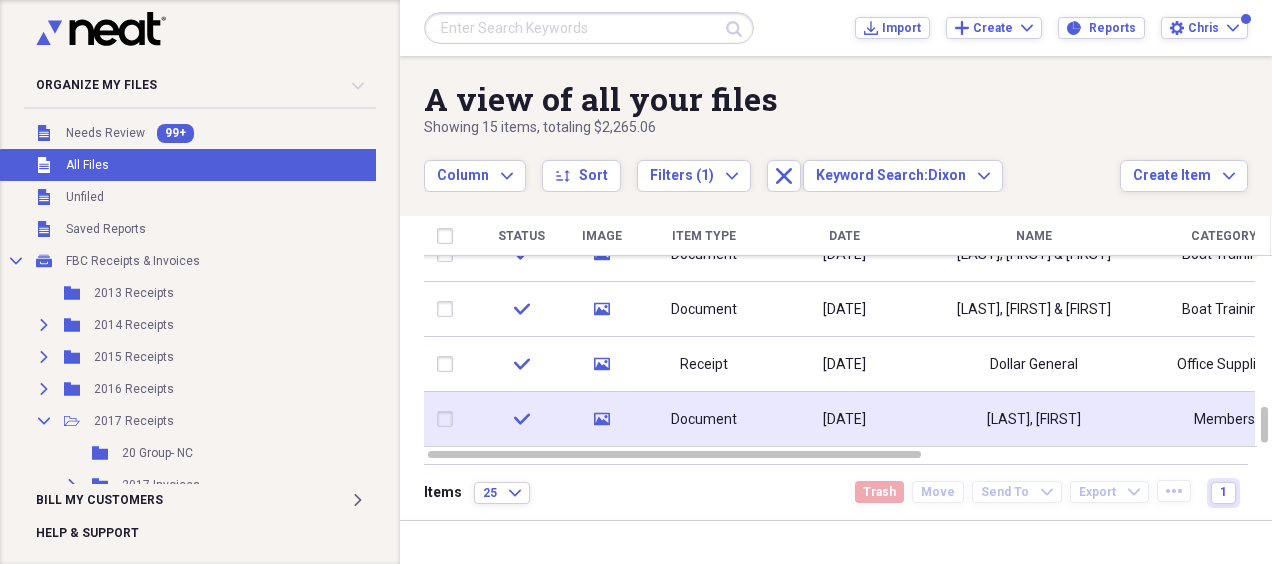 click on "media" 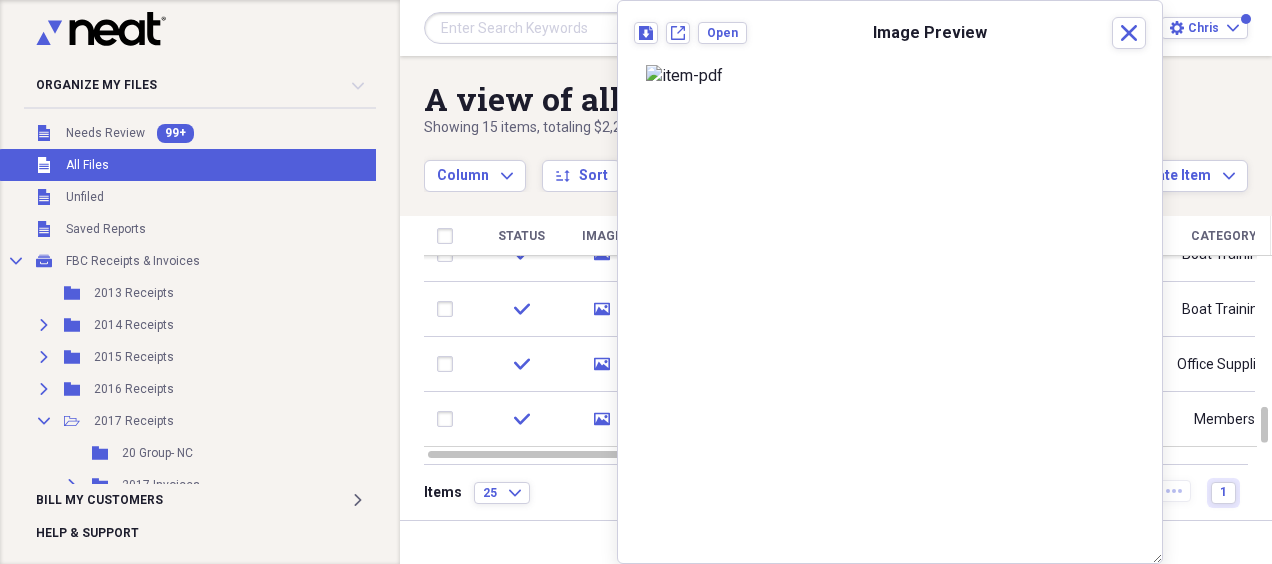 scroll, scrollTop: 0, scrollLeft: 0, axis: both 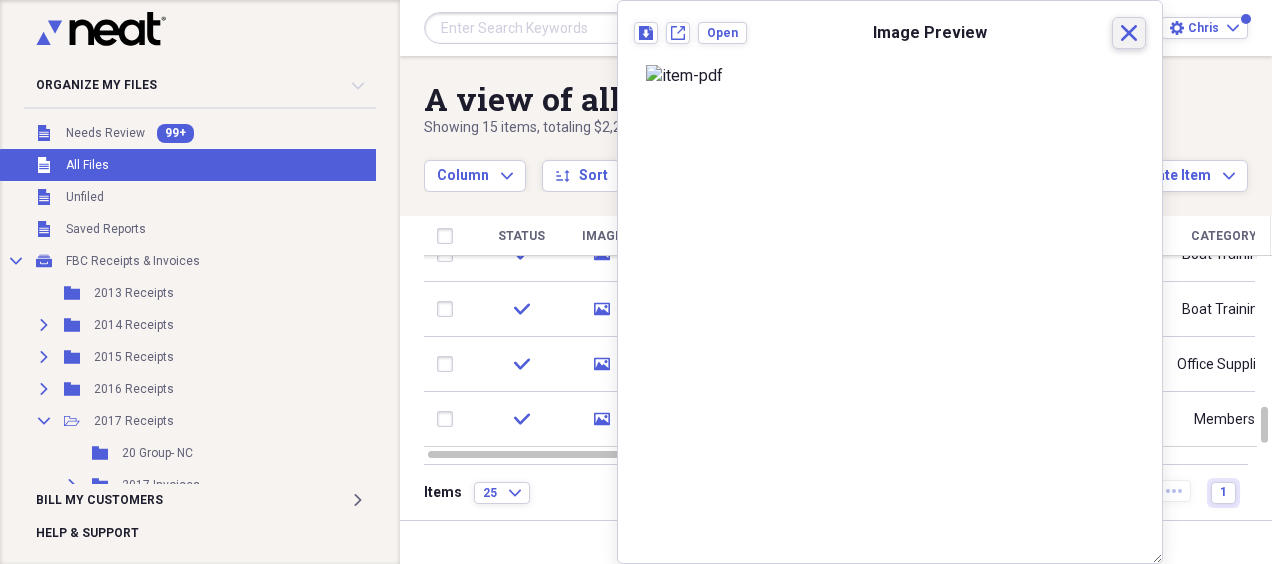click on "Close" 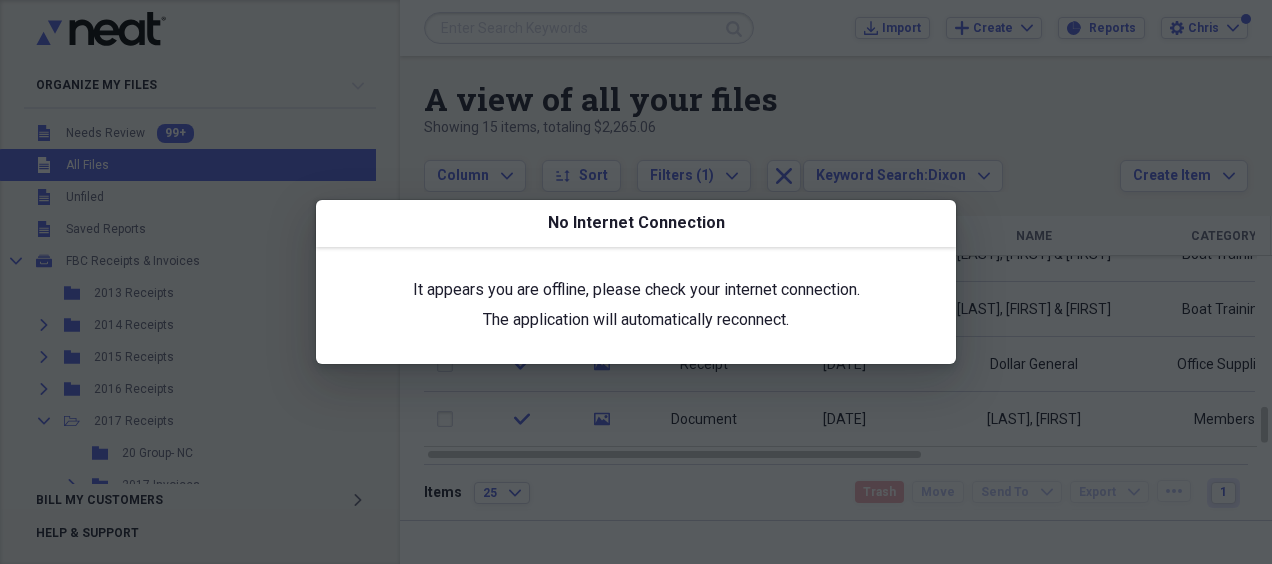 click on "It appears you are offline, please check your internet connection." at bounding box center [636, 290] 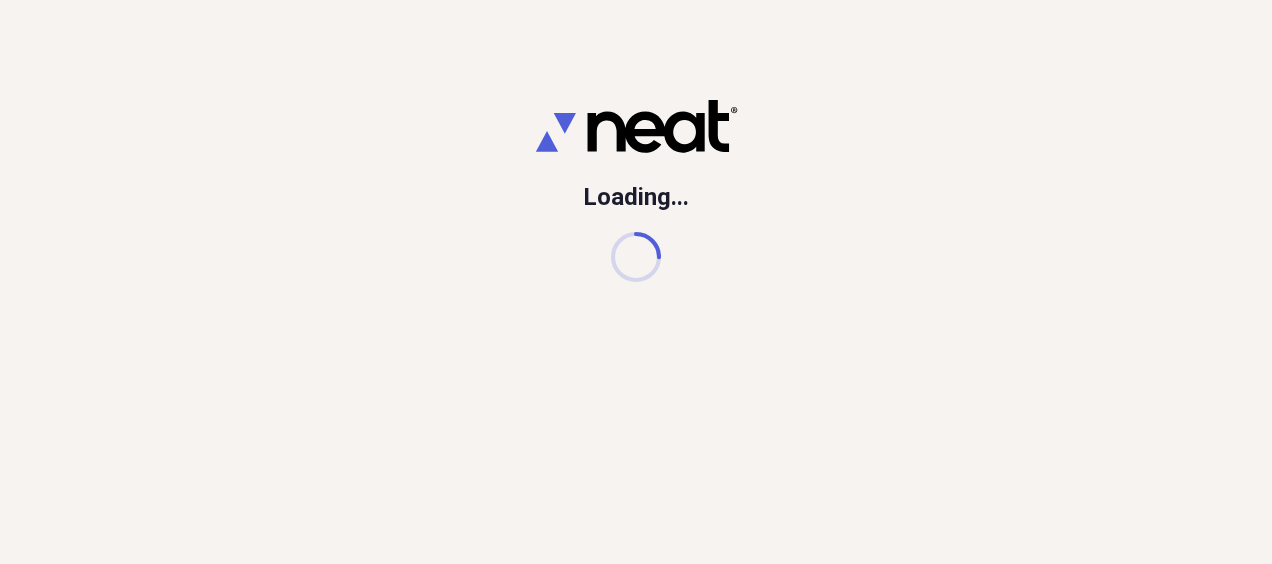 scroll, scrollTop: 0, scrollLeft: 0, axis: both 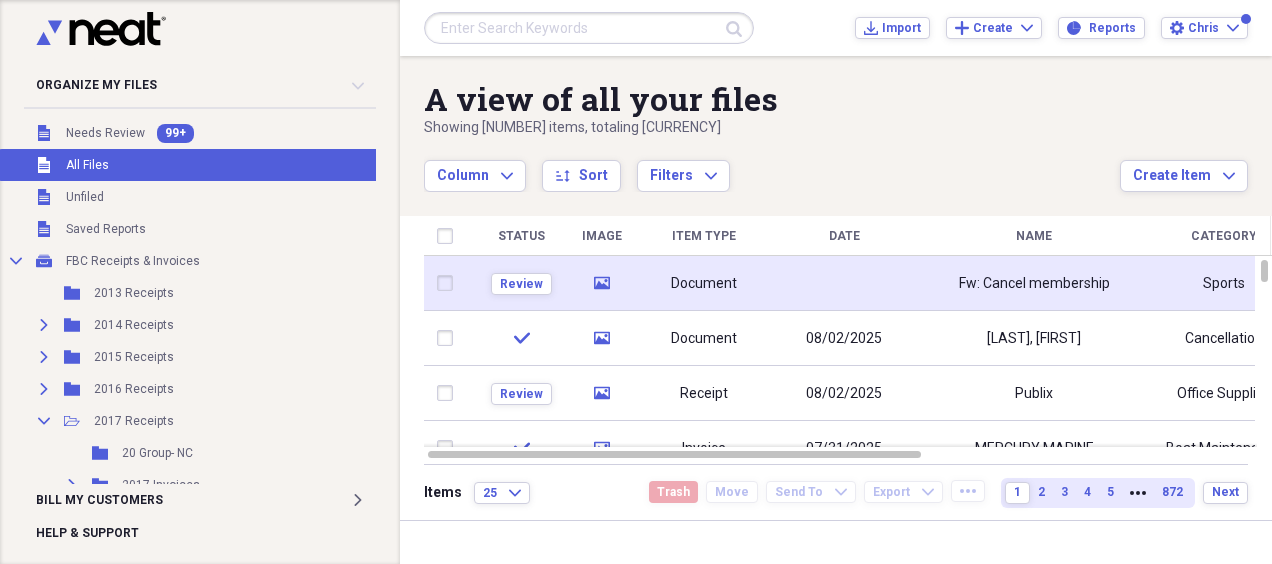 click at bounding box center (844, 283) 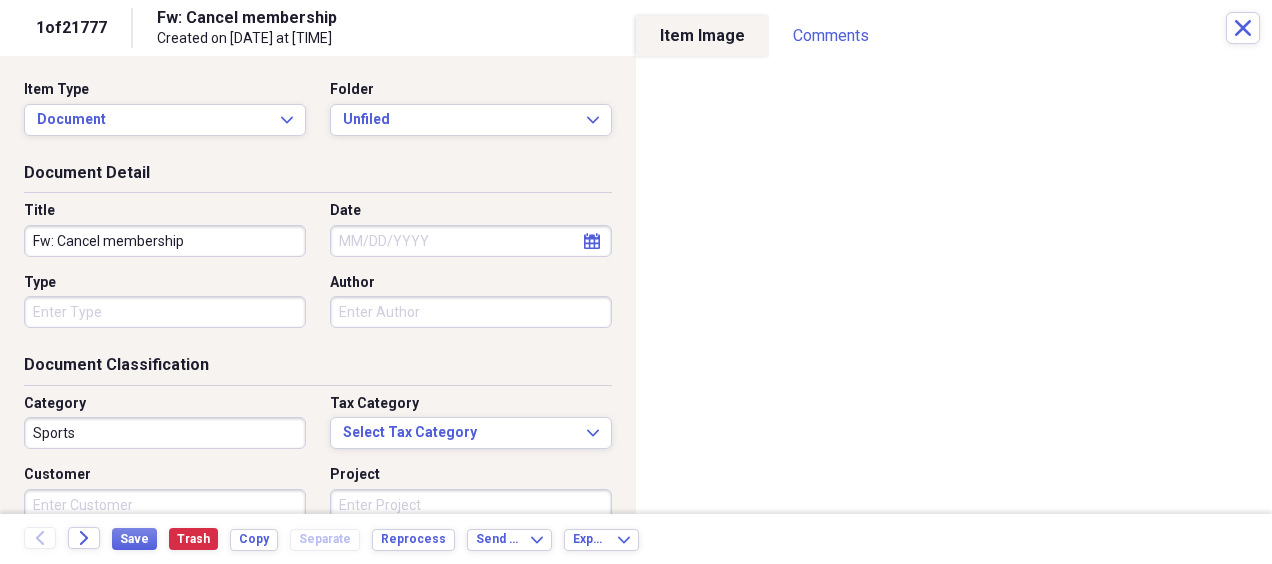 drag, startPoint x: 208, startPoint y: 235, endPoint x: 0, endPoint y: 244, distance: 208.19463 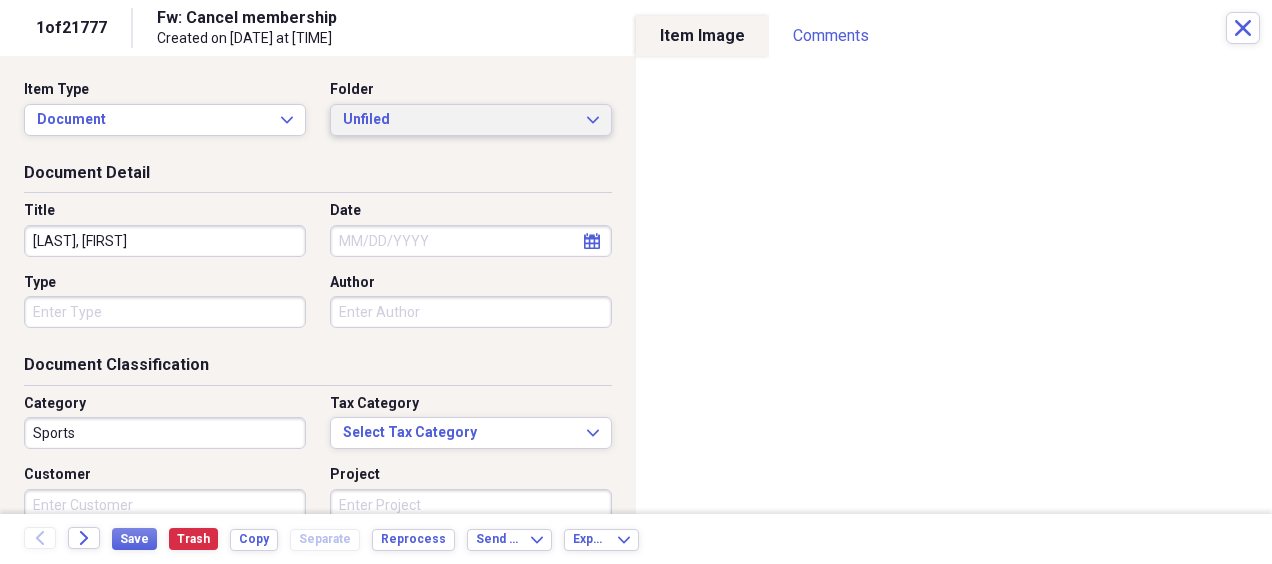 type on "[LAST], [FIRST]" 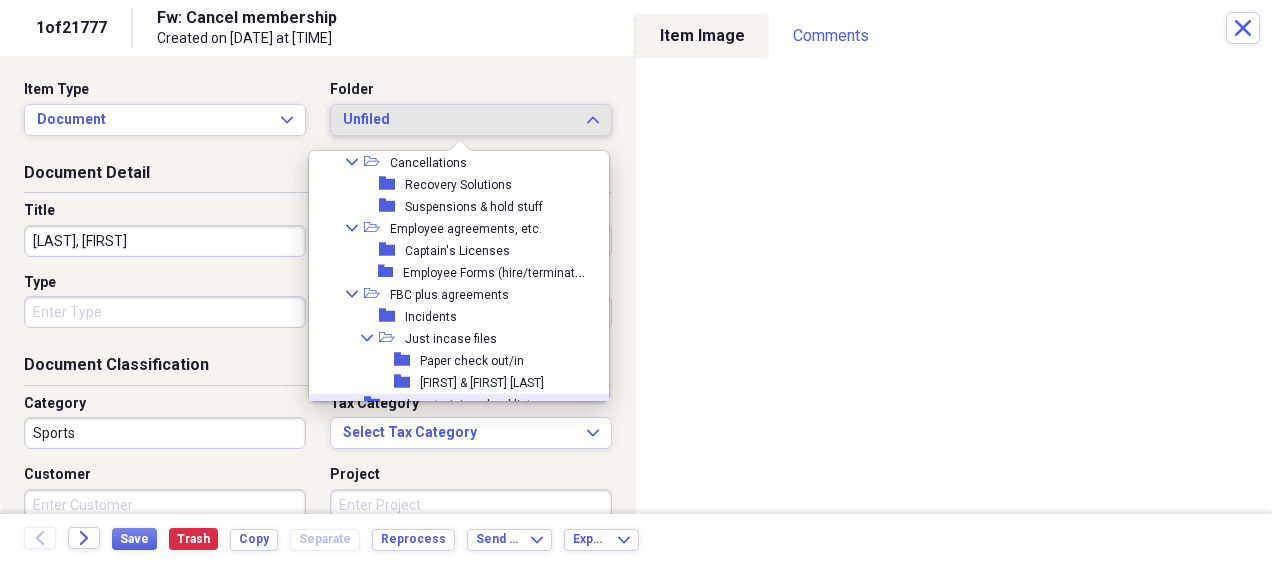 scroll, scrollTop: 3442, scrollLeft: 0, axis: vertical 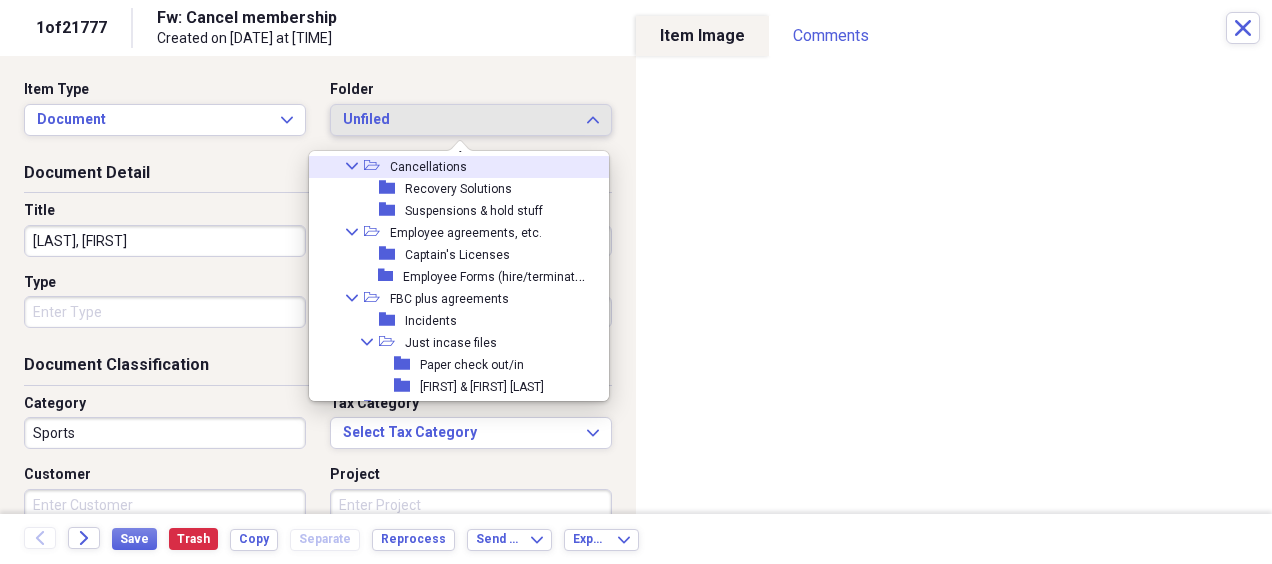 click 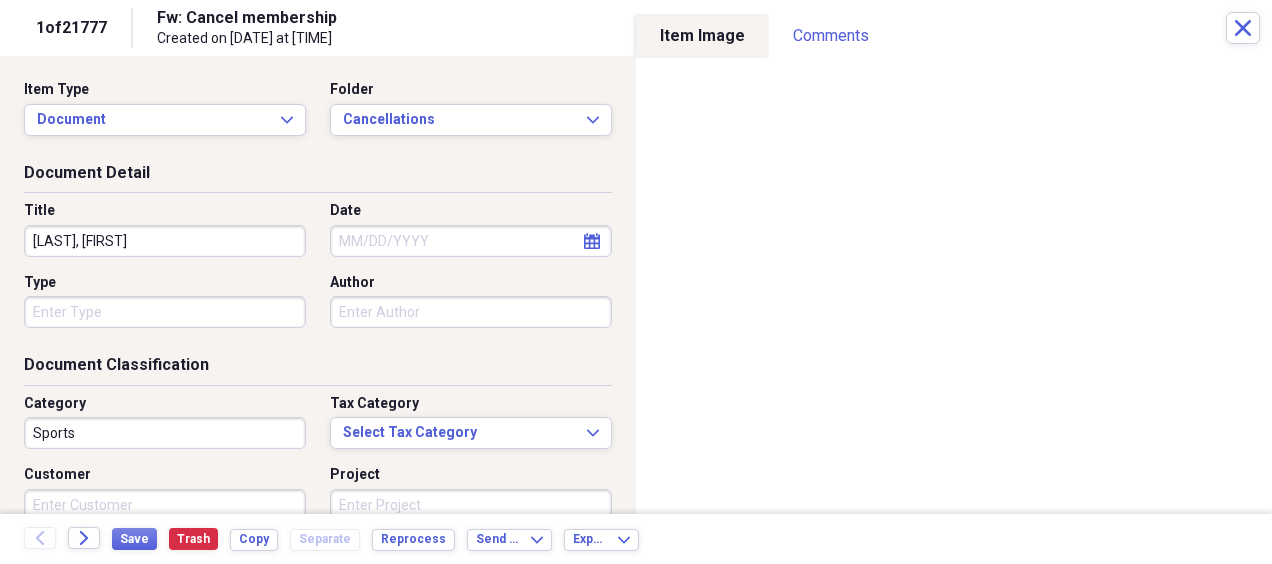 select on "7" 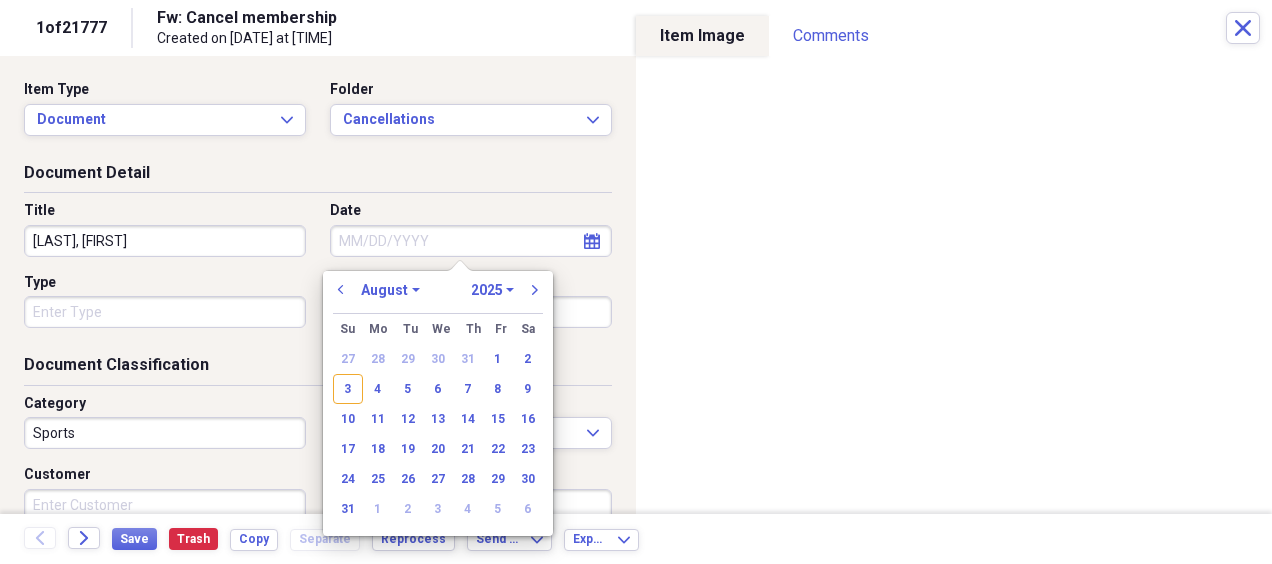 click on "Date" at bounding box center [471, 241] 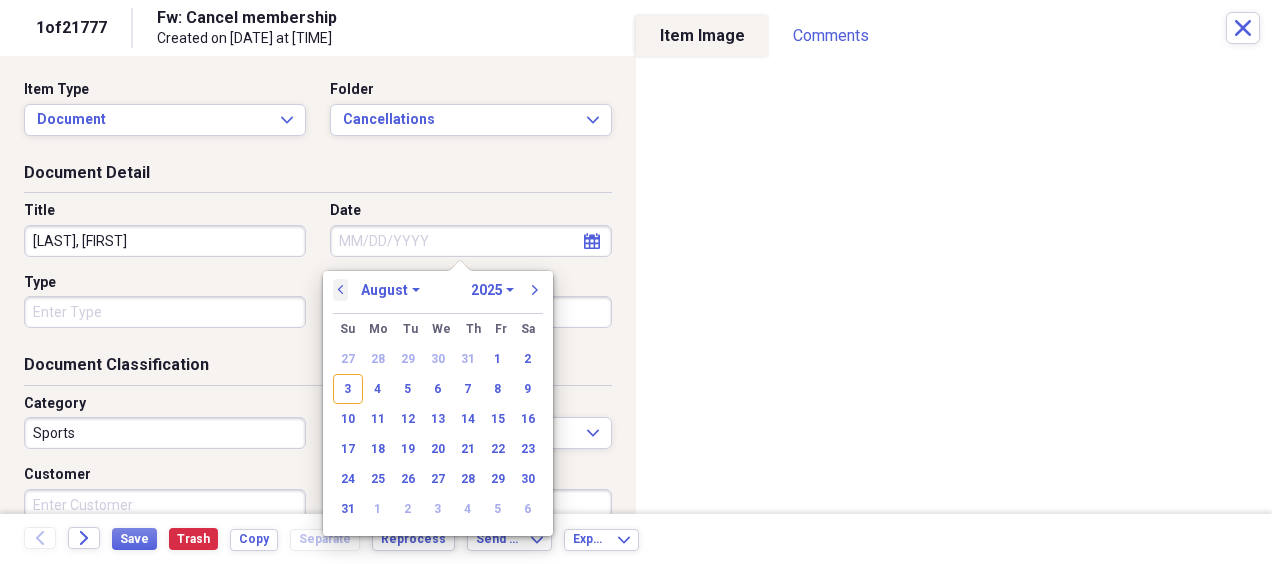 click on "previous" at bounding box center [341, 290] 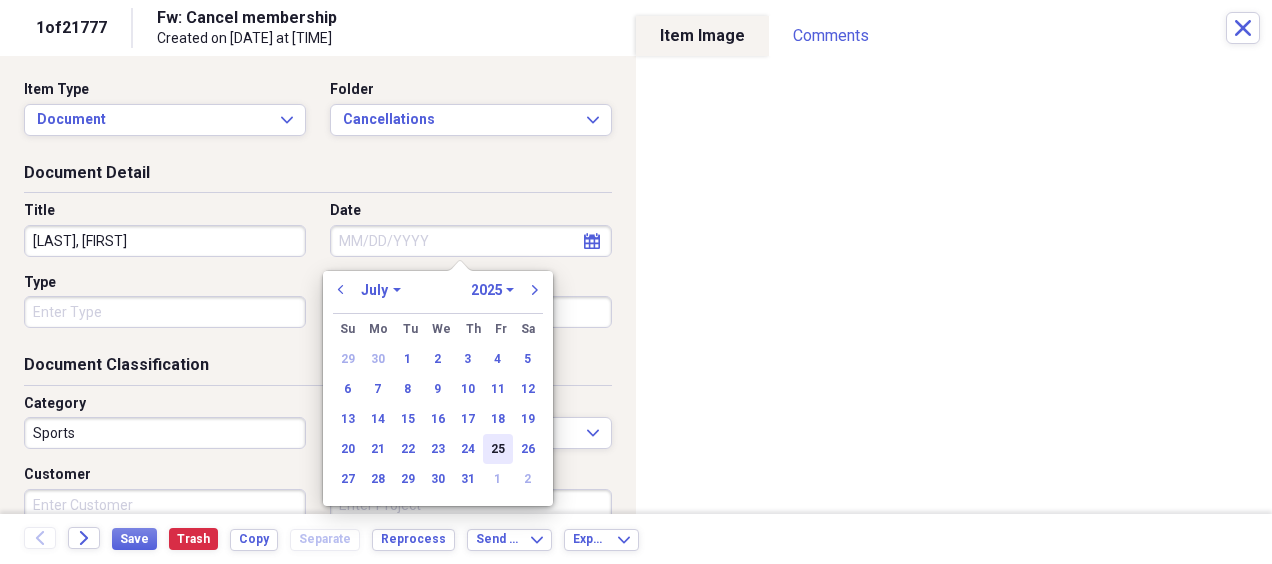 click on "25" at bounding box center (498, 449) 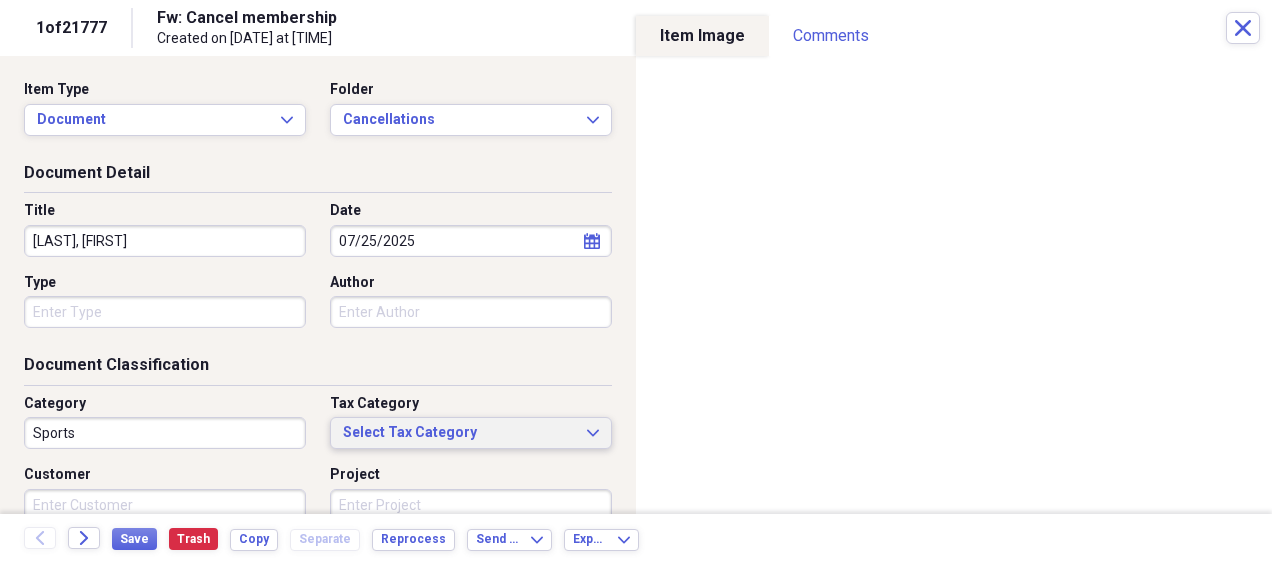 type on "07/25/2025" 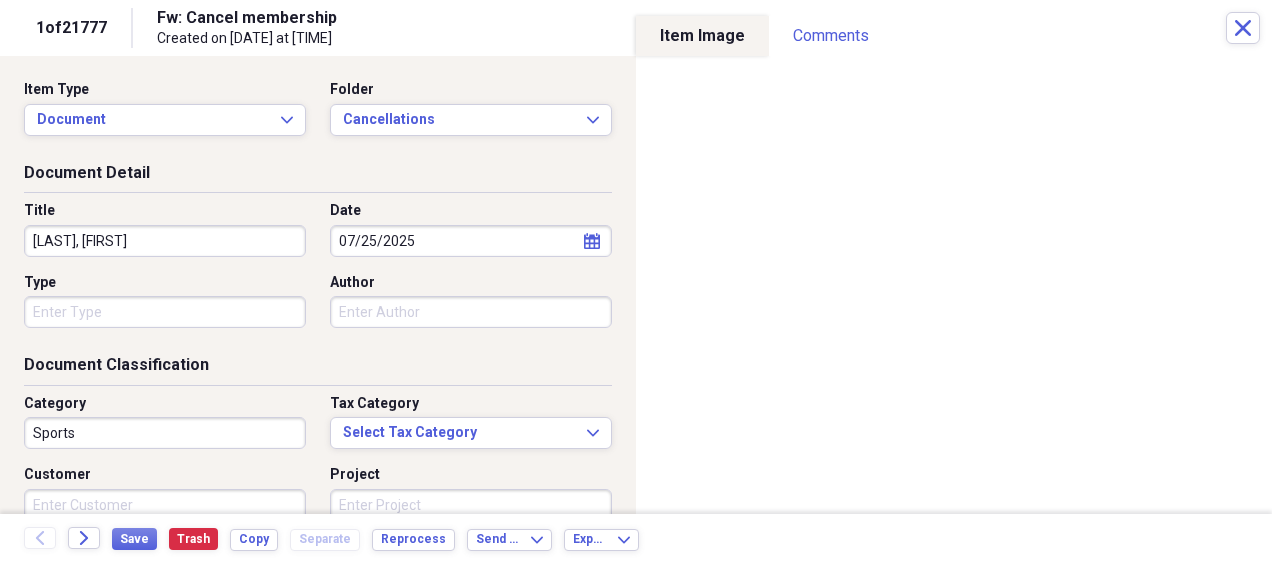 click on "Organize My Files 99+ Collapse Unfiled Needs Review 99+ Unfiled All Files Unfiled Unfiled Unfiled Saved Reports Collapse My Cabinet FBC Receipts & Invoices Add Folder Folder 2013 Receipts Add Folder Expand Folder 2014 Receipts Add Folder Expand Folder 2015 Receipts Add Folder Expand Folder 2016 Receipts Add Folder Collapse Open Folder 2017 Receipts Add Folder Folder 20 Group- NC Add Folder Expand Folder 2017 Invoices Add Folder Folder Ben Mullen 2017 Receipts Add Folder Expand Folder 2018 Receipts Add Folder Folder 2024 Resale Certificate Add Folder Folder Boat Leases Add Folder Expand Folder Boats Add Folder Expand Folder Chris & Lisa Receipts Add Folder Folder Contractors Add Folder Folder Cumberland Farms Add Folder Collapse Open Folder Employee reimbursements/receipts Add Folder Expand Folder Barry Woodbeck Add Folder Folder Chris Robar Add Folder Folder Christine McGreal Add Folder Folder Jeremy Kimball Add Folder Folder John Obzut Add Folder Expand Folder Josh Blakeslee Add Folder Collapse Open Folder 1" at bounding box center [636, 282] 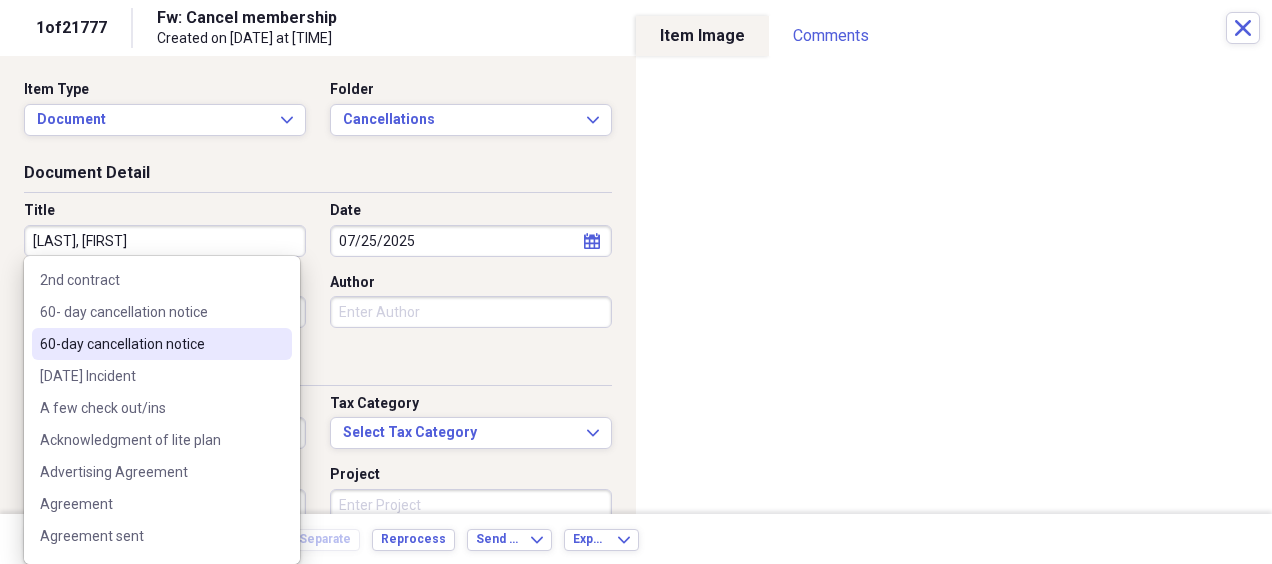 click on "60-day cancellation notice" at bounding box center [150, 344] 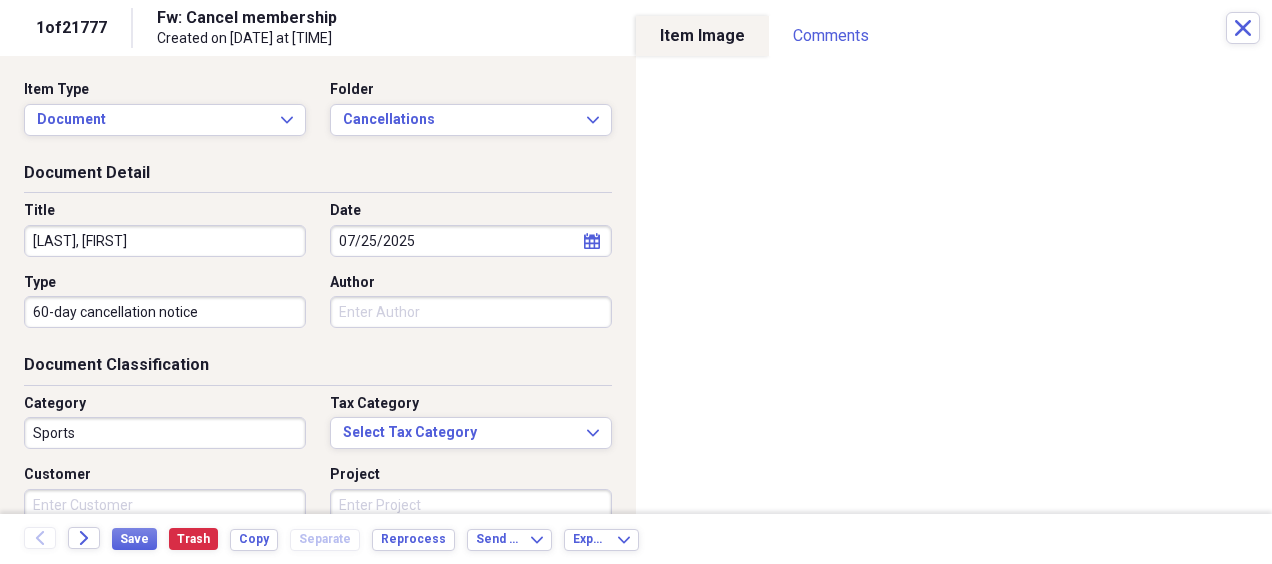 click on "Sports" at bounding box center [165, 433] 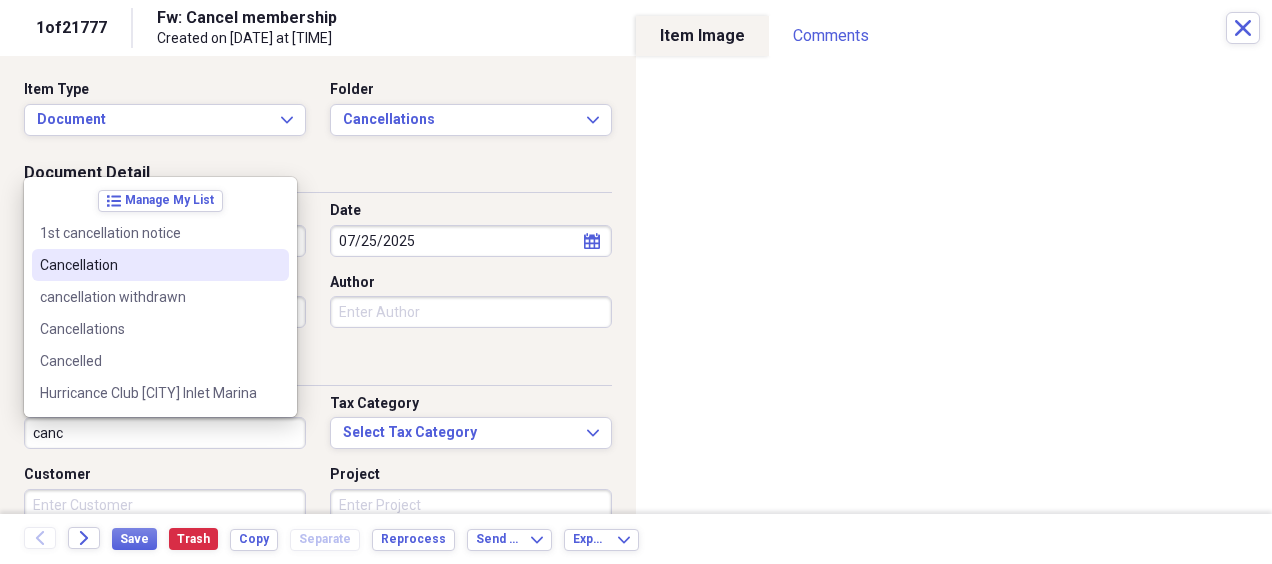 click on "Cancellation" at bounding box center (148, 265) 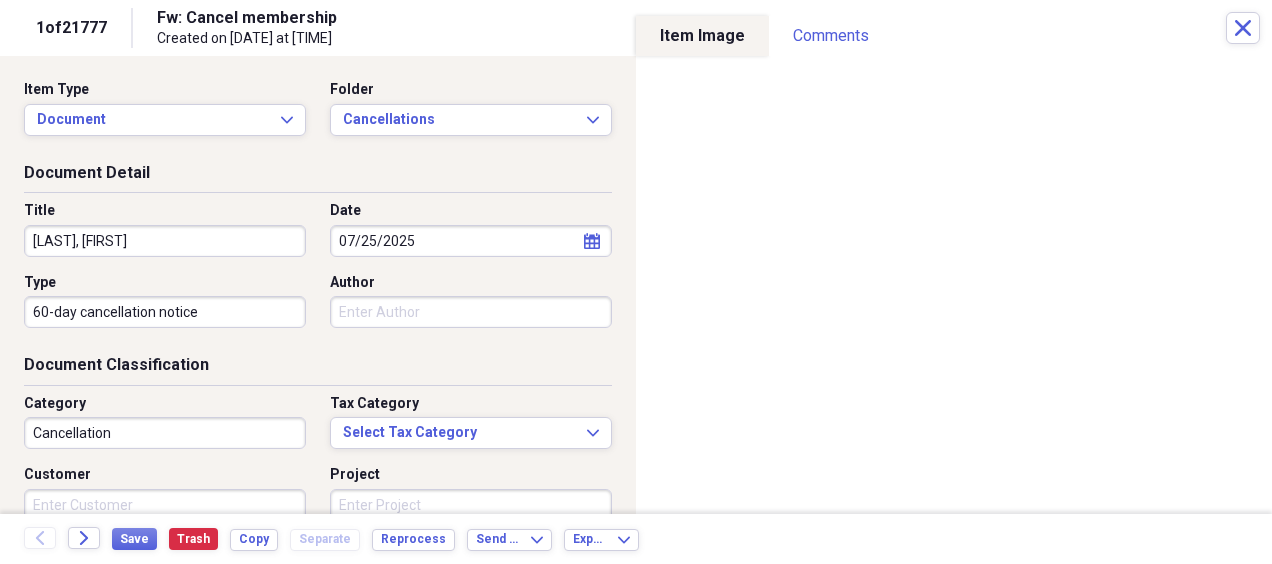 click on "Organize My Files 99+ Collapse Unfiled Needs Review 99+ Unfiled All Files Unfiled Unfiled Unfiled Saved Reports Collapse My Cabinet FBC Receipts & Invoices Add Folder Folder 2013 Receipts Add Folder Expand Folder 2014 Receipts Add Folder Expand Folder 2015 Receipts Add Folder Expand Folder 2016 Receipts Add Folder Collapse Open Folder 2017 Receipts Add Folder Folder 20 Group- NC Add Folder Expand Folder 2017 Invoices Add Folder Folder Ben Mullen 2017 Receipts Add Folder Expand Folder 2018 Receipts Add Folder Folder 2024 Resale Certificate Add Folder Folder Boat Leases Add Folder Expand Folder Boats Add Folder Expand Folder Chris & Lisa Receipts Add Folder Folder Contractors Add Folder Folder Cumberland Farms Add Folder Collapse Open Folder Employee reimbursements/receipts Add Folder Expand Folder Barry Woodbeck Add Folder Folder Chris Robar Add Folder Folder Christine McGreal Add Folder Folder Jeremy Kimball Add Folder Folder John Obzut Add Folder Expand Folder Josh Blakeslee Add Folder Collapse Open Folder 1" at bounding box center [636, 282] 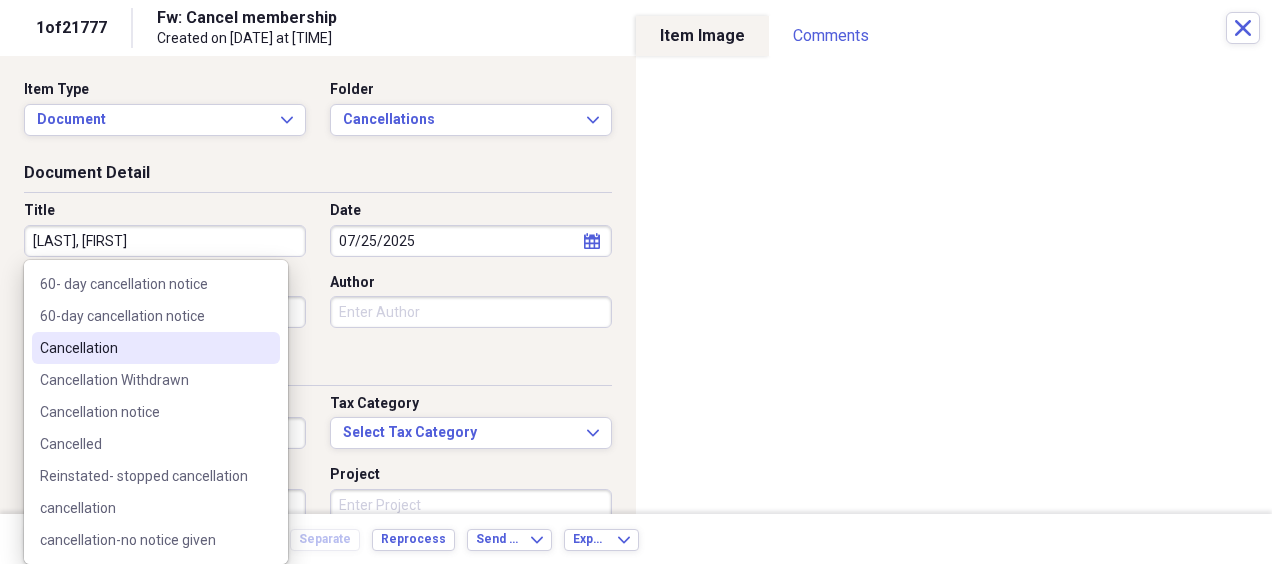 click on "Cancellation" at bounding box center (144, 348) 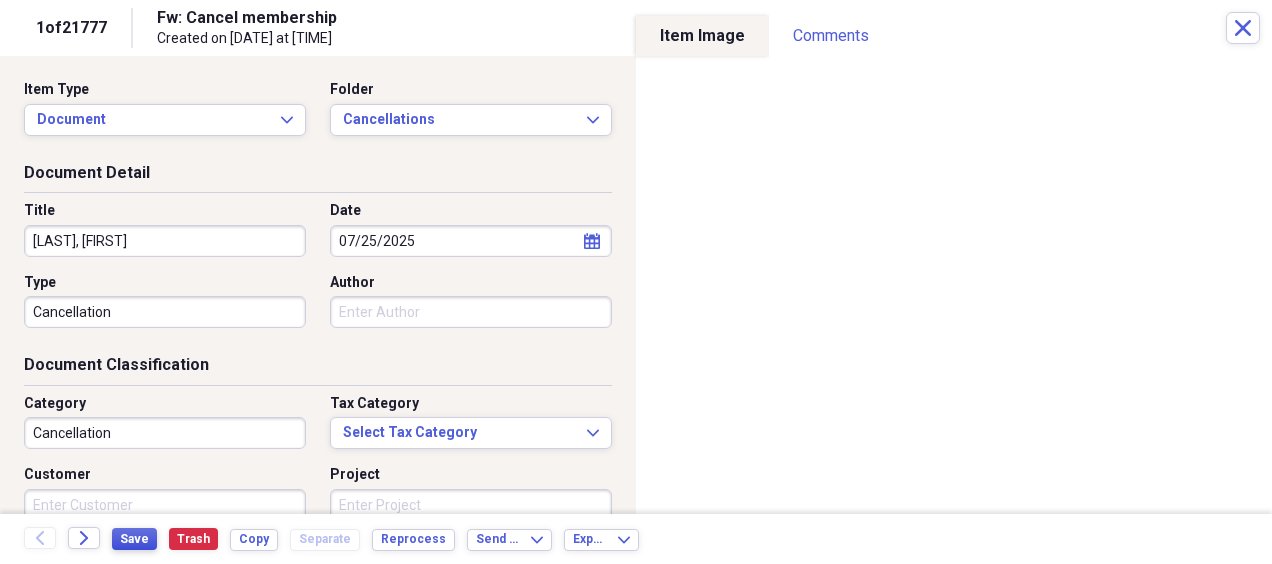 click on "Save" at bounding box center [134, 539] 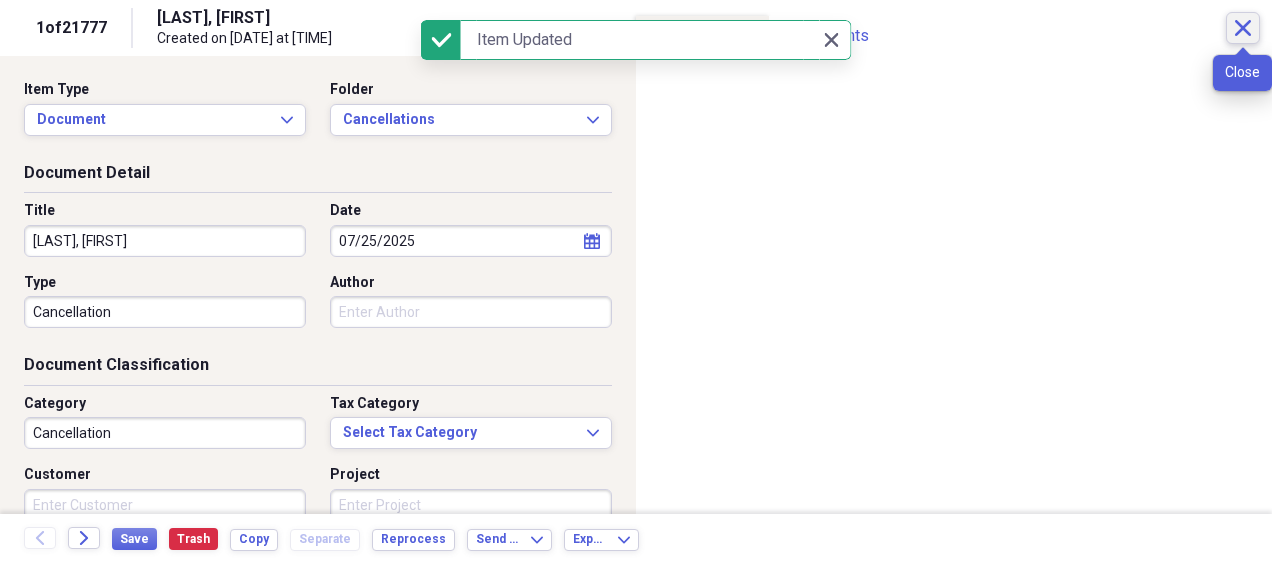 click 